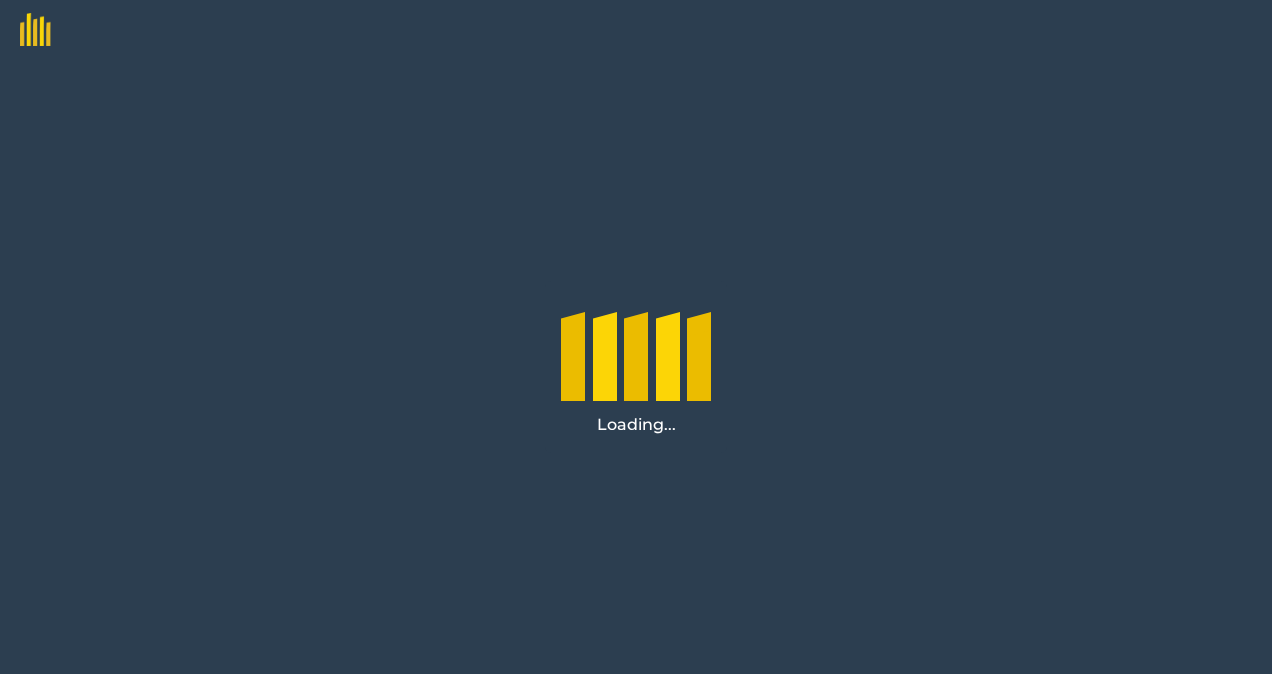 scroll, scrollTop: 0, scrollLeft: 0, axis: both 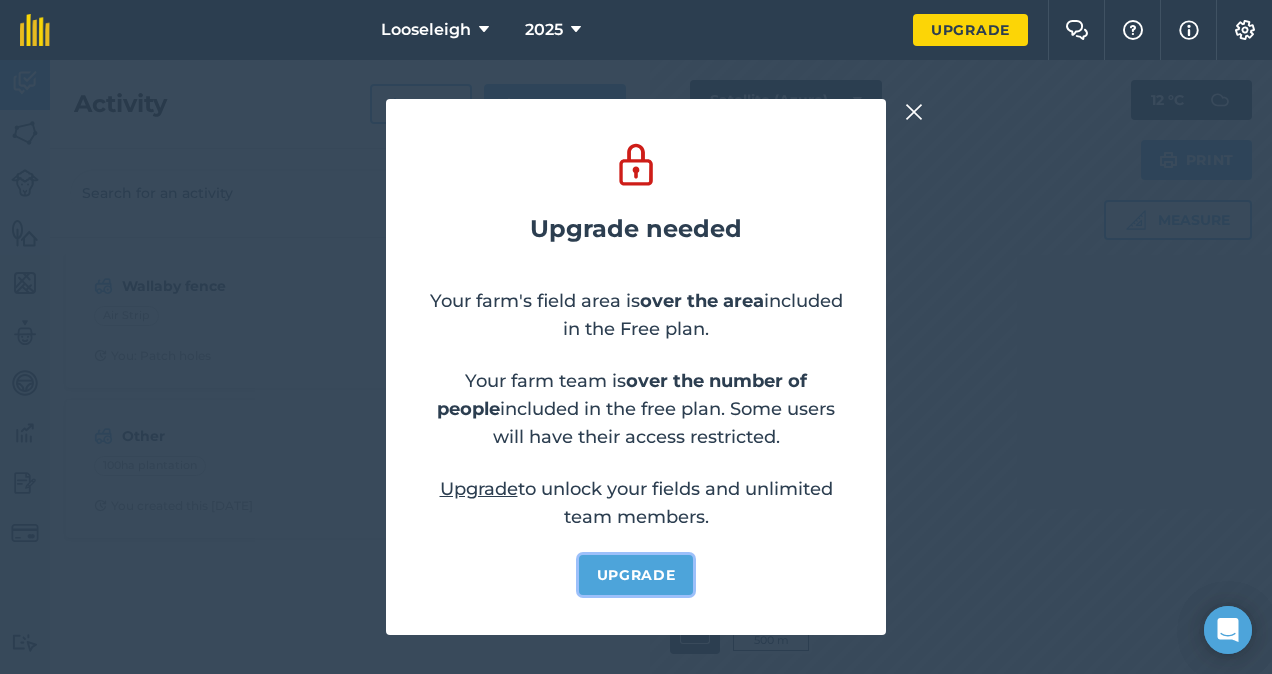 click on "Upgrade" at bounding box center [636, 575] 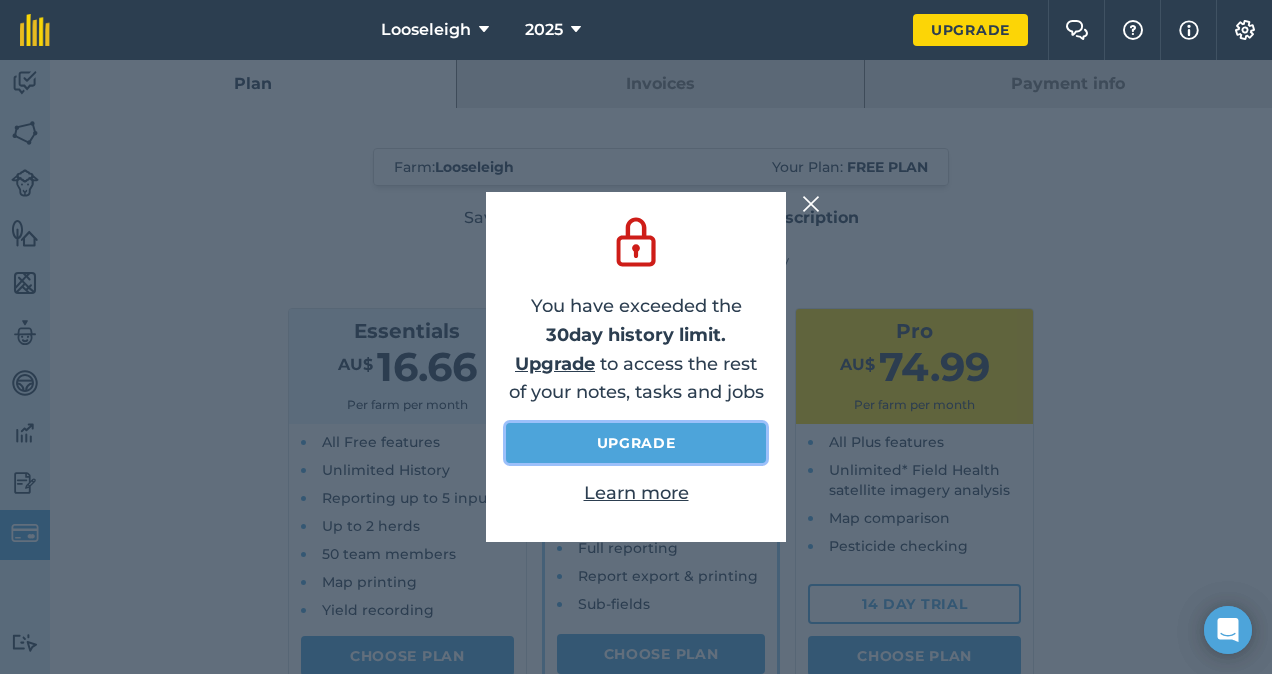 click on "Upgrade" at bounding box center (636, 443) 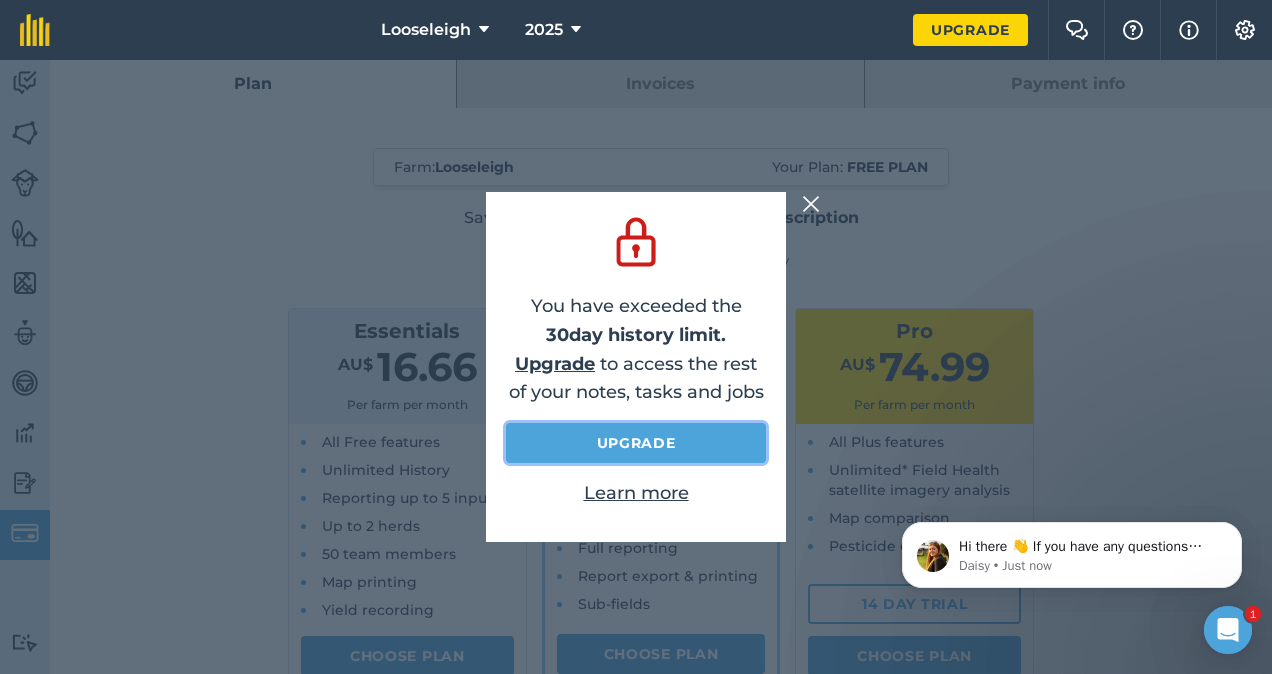 scroll, scrollTop: 0, scrollLeft: 0, axis: both 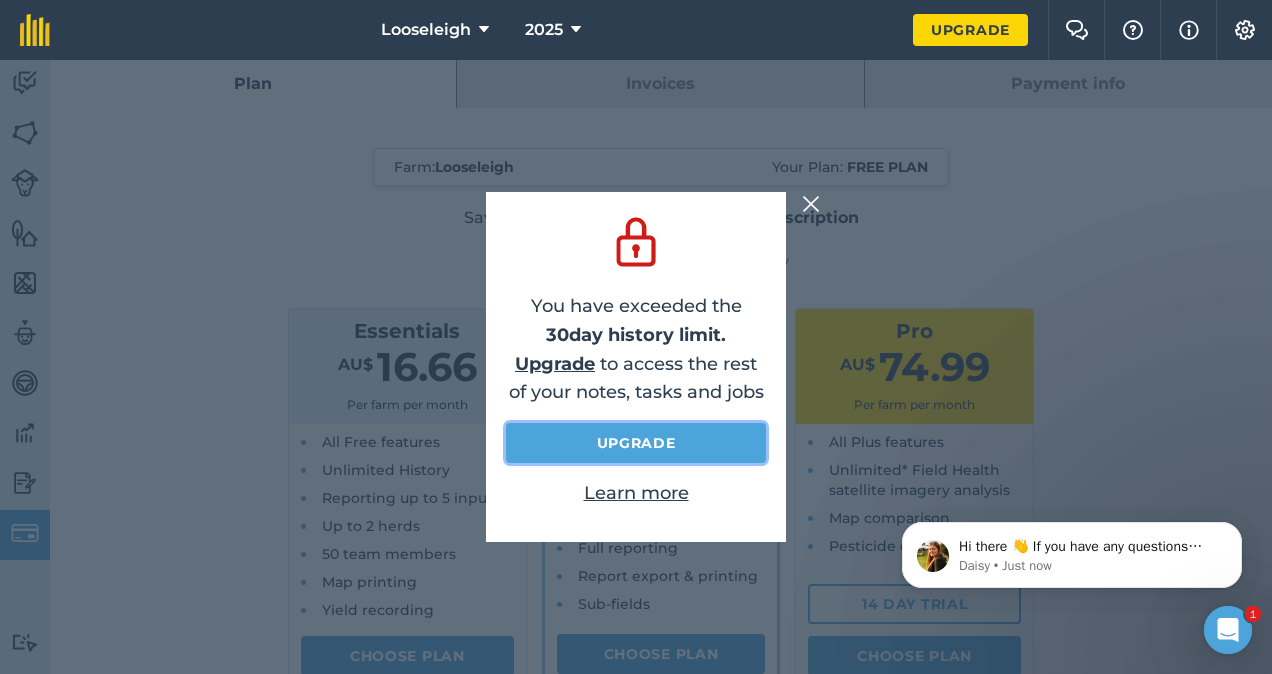 click on "Upgrade" at bounding box center (636, 443) 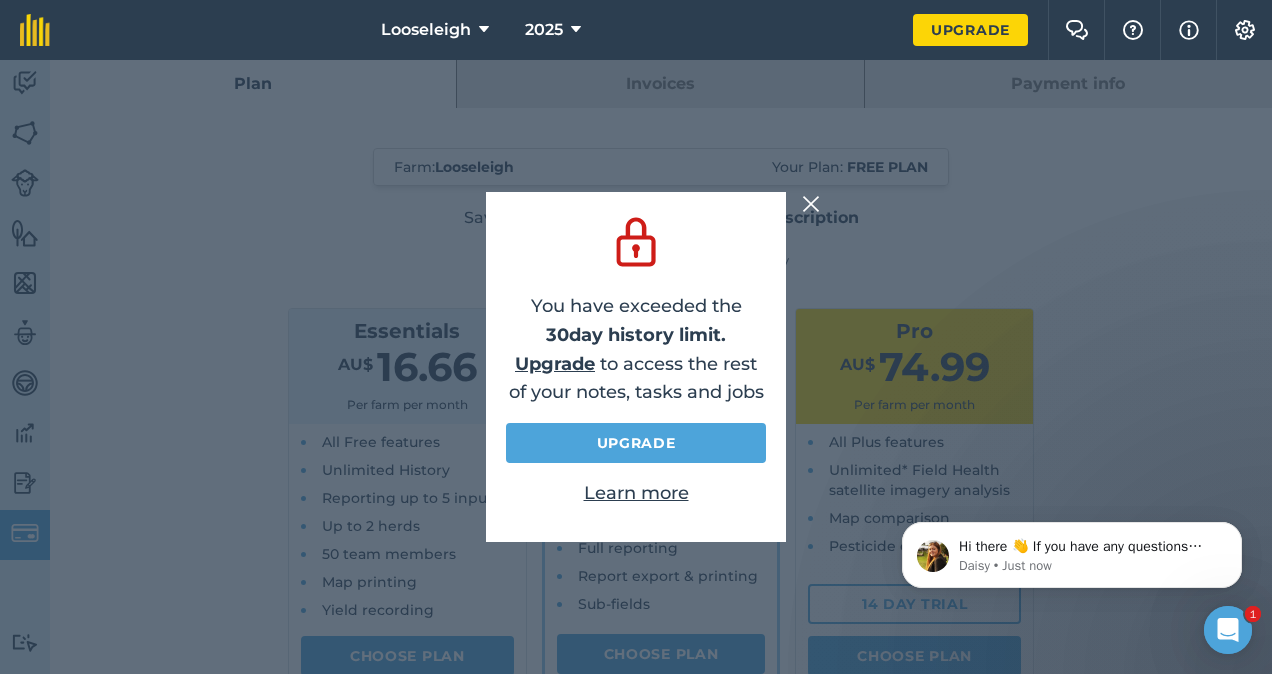 click at bounding box center [811, 204] 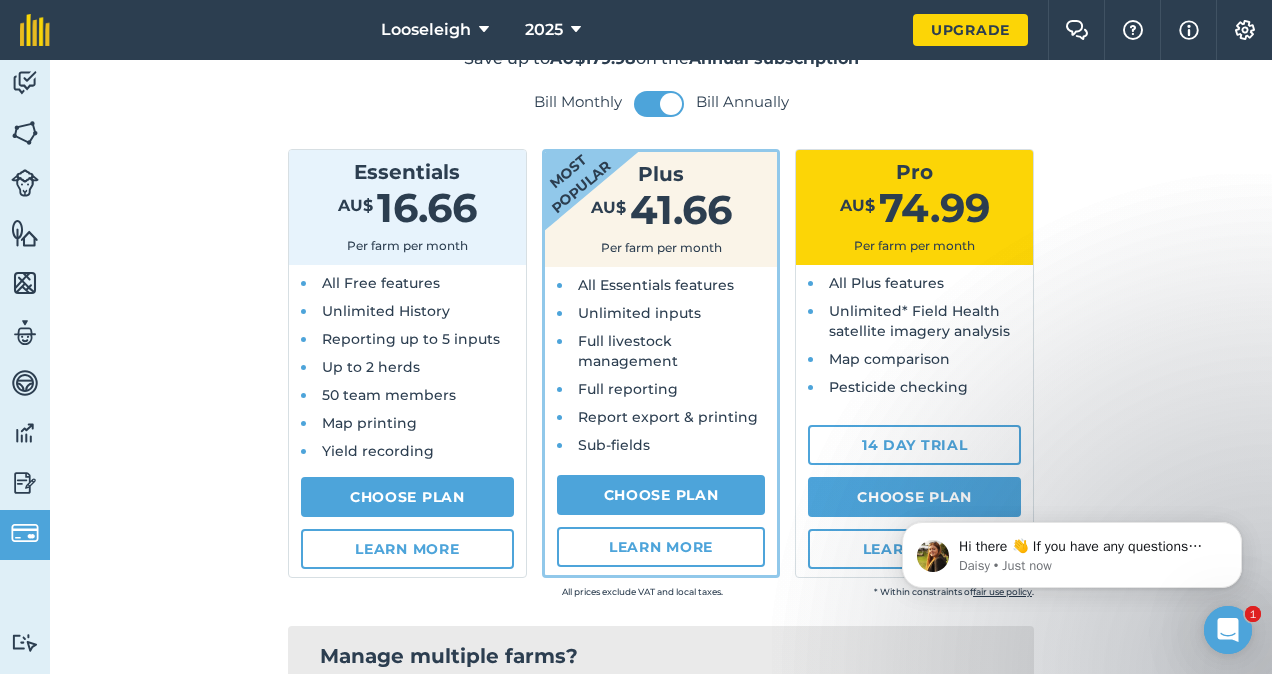 scroll, scrollTop: 142, scrollLeft: 0, axis: vertical 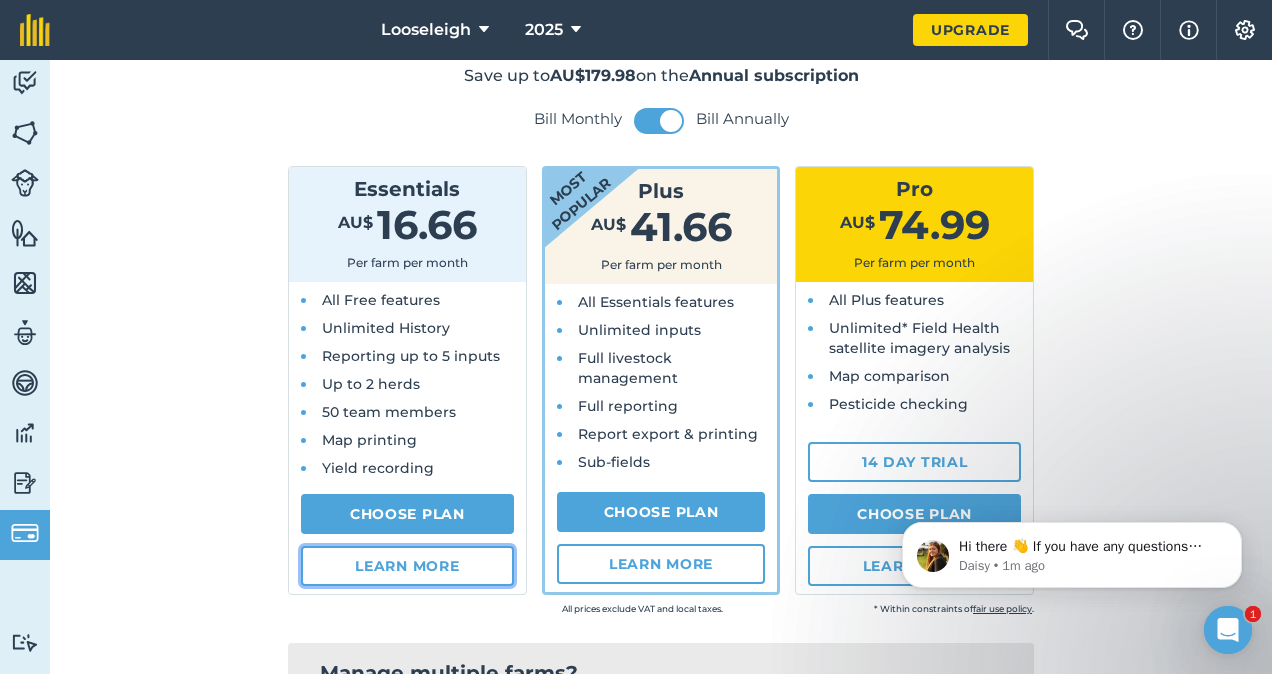 click on "Learn more" at bounding box center (407, 566) 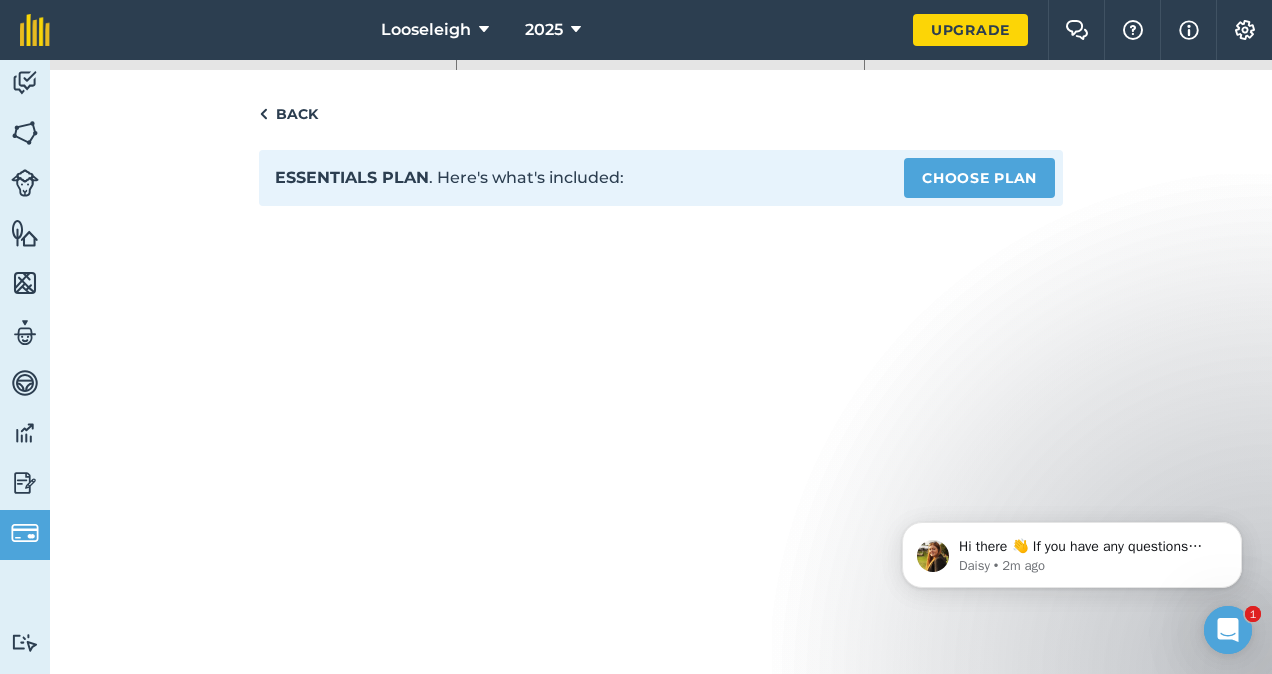 scroll, scrollTop: 51, scrollLeft: 0, axis: vertical 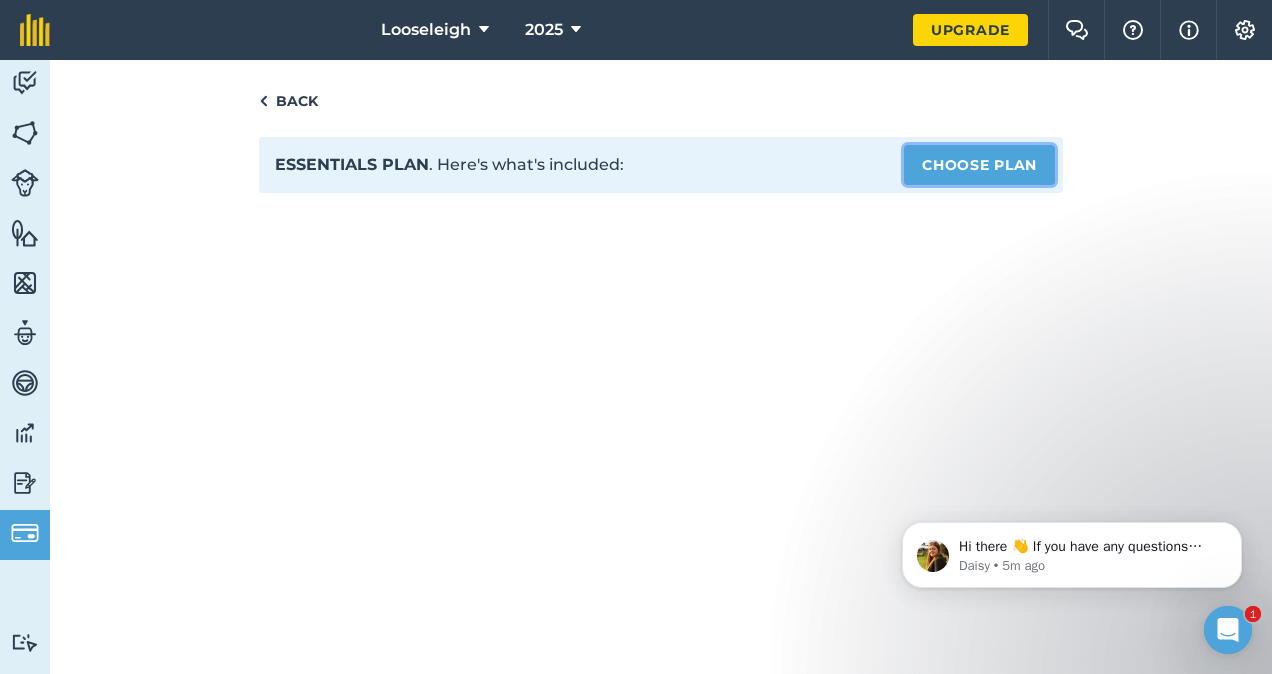 click on "Choose Plan" at bounding box center (979, 165) 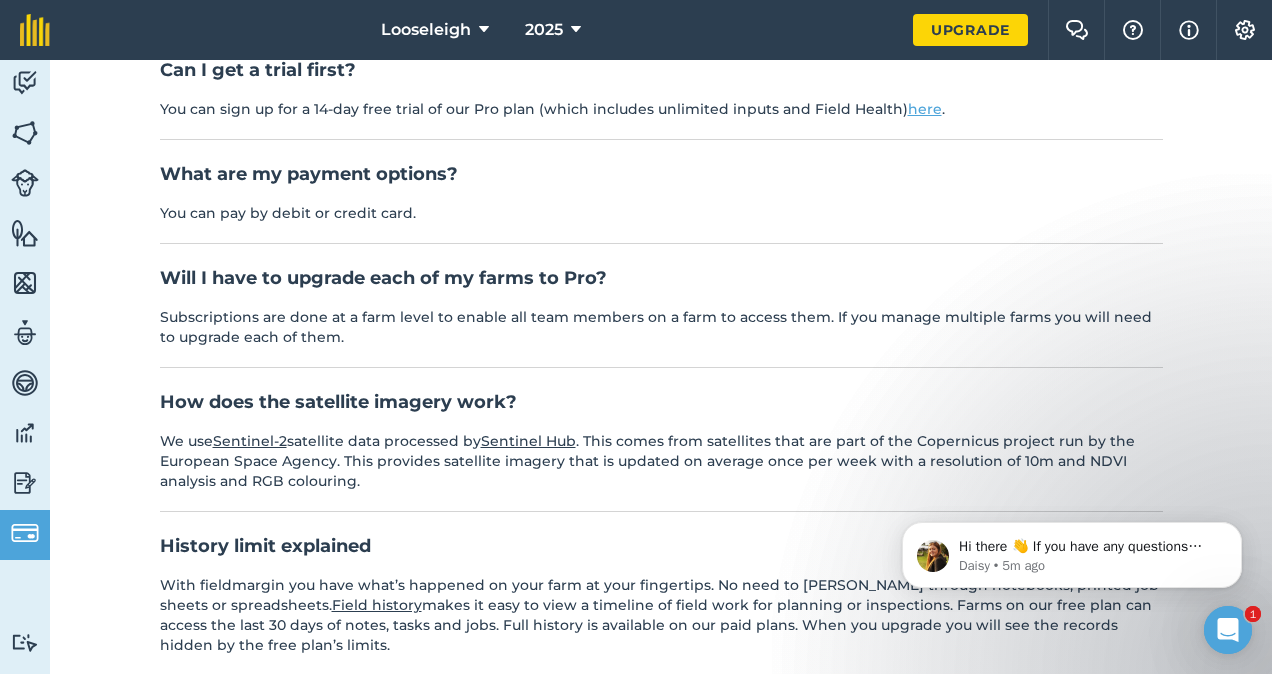 scroll, scrollTop: 1013, scrollLeft: 0, axis: vertical 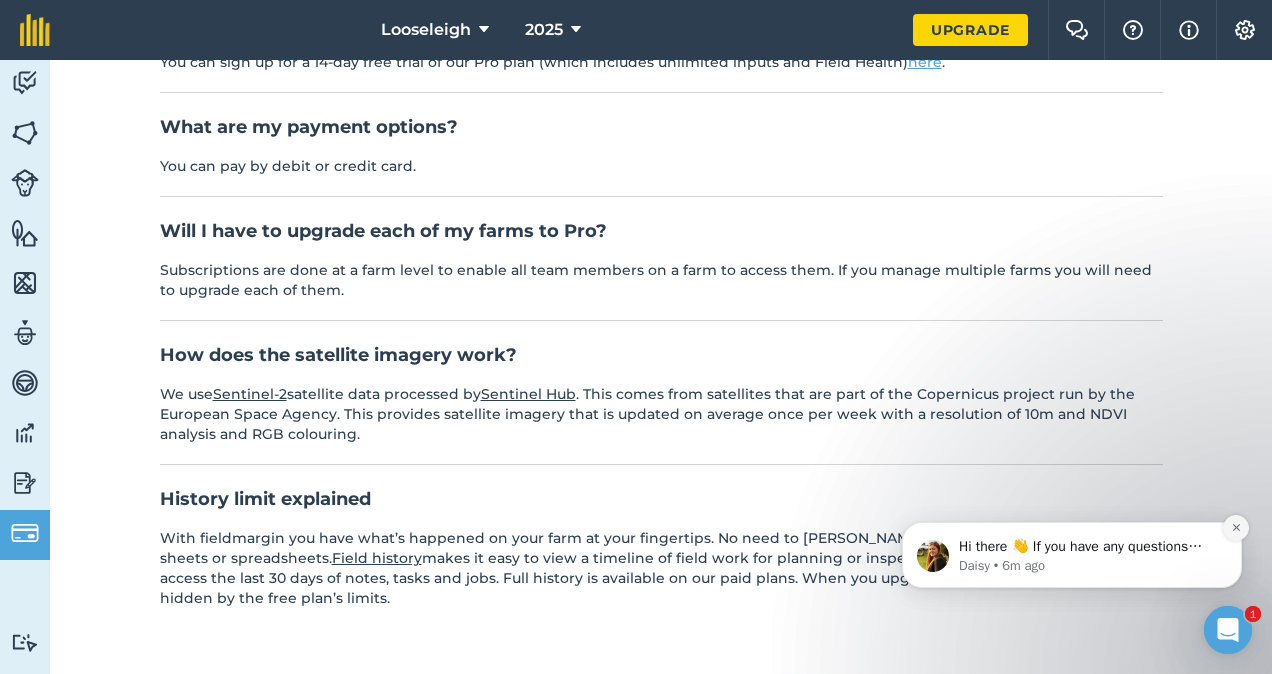 click at bounding box center [1236, 528] 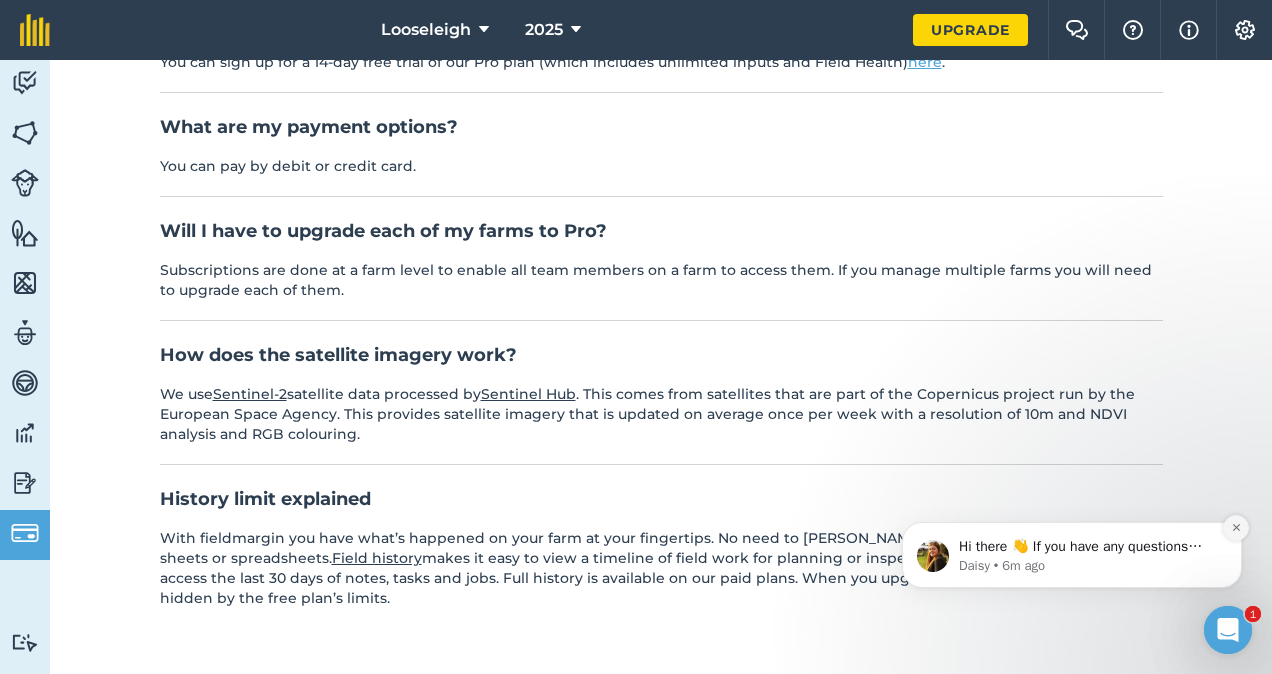 click 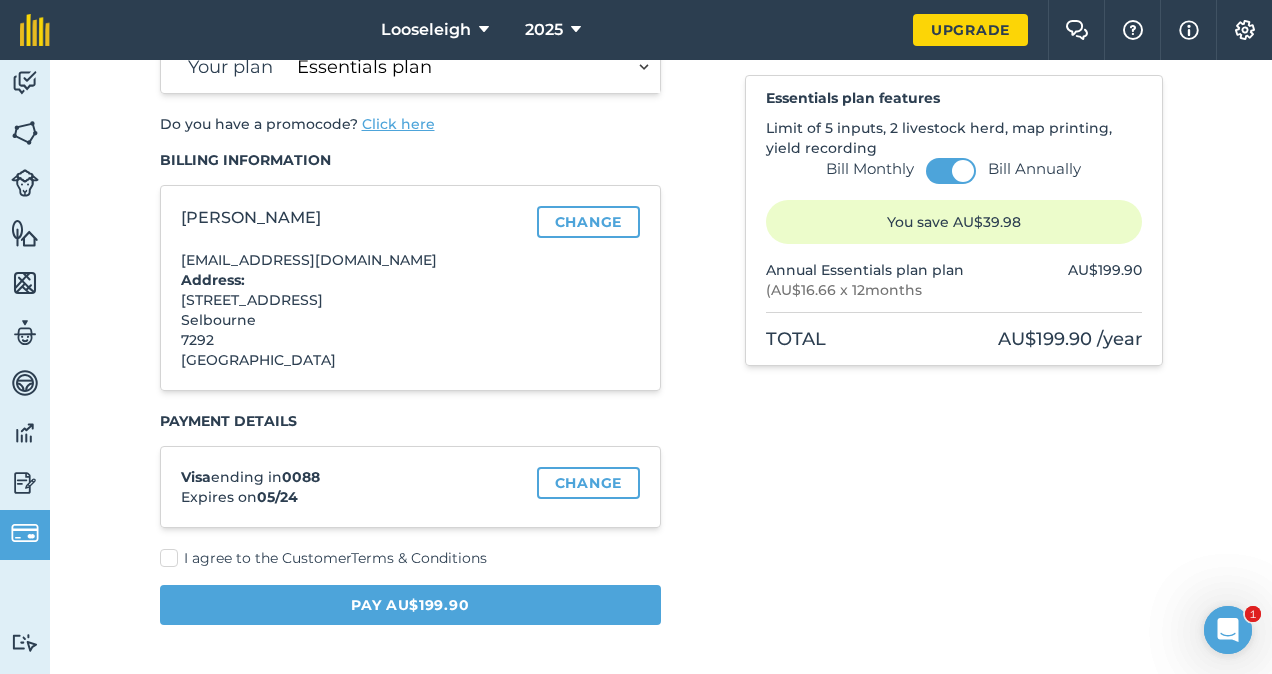 scroll, scrollTop: 0, scrollLeft: 0, axis: both 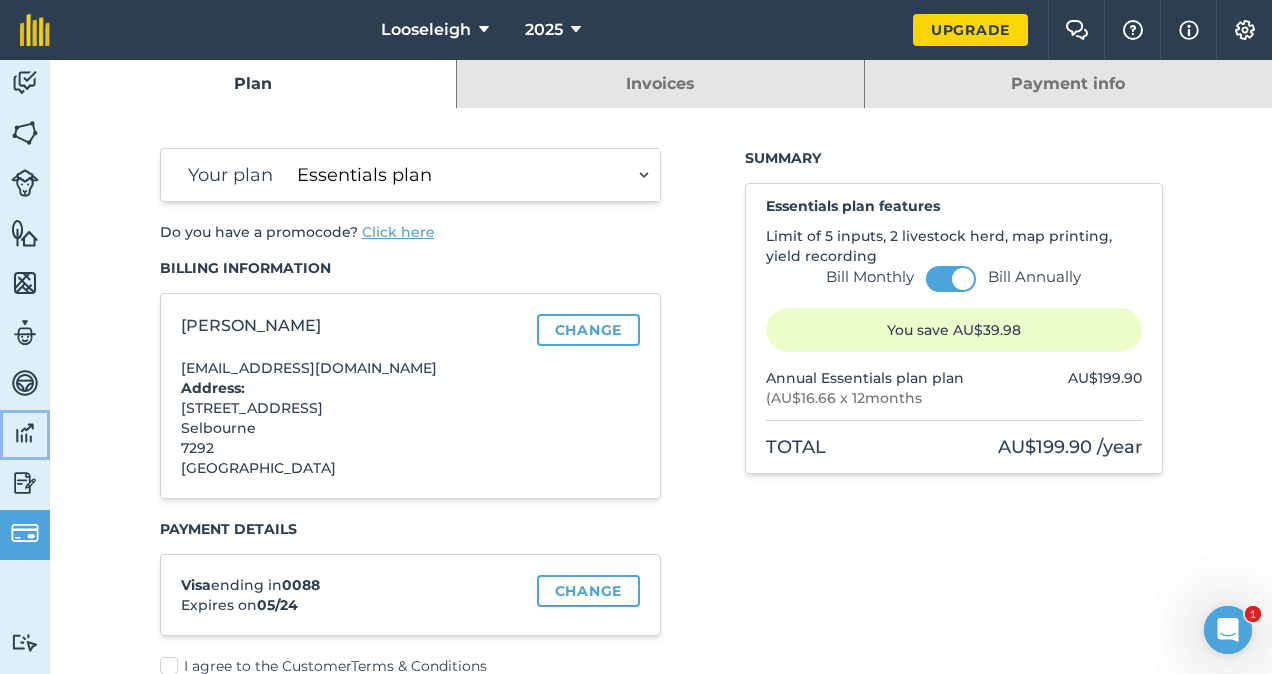 click at bounding box center [25, 433] 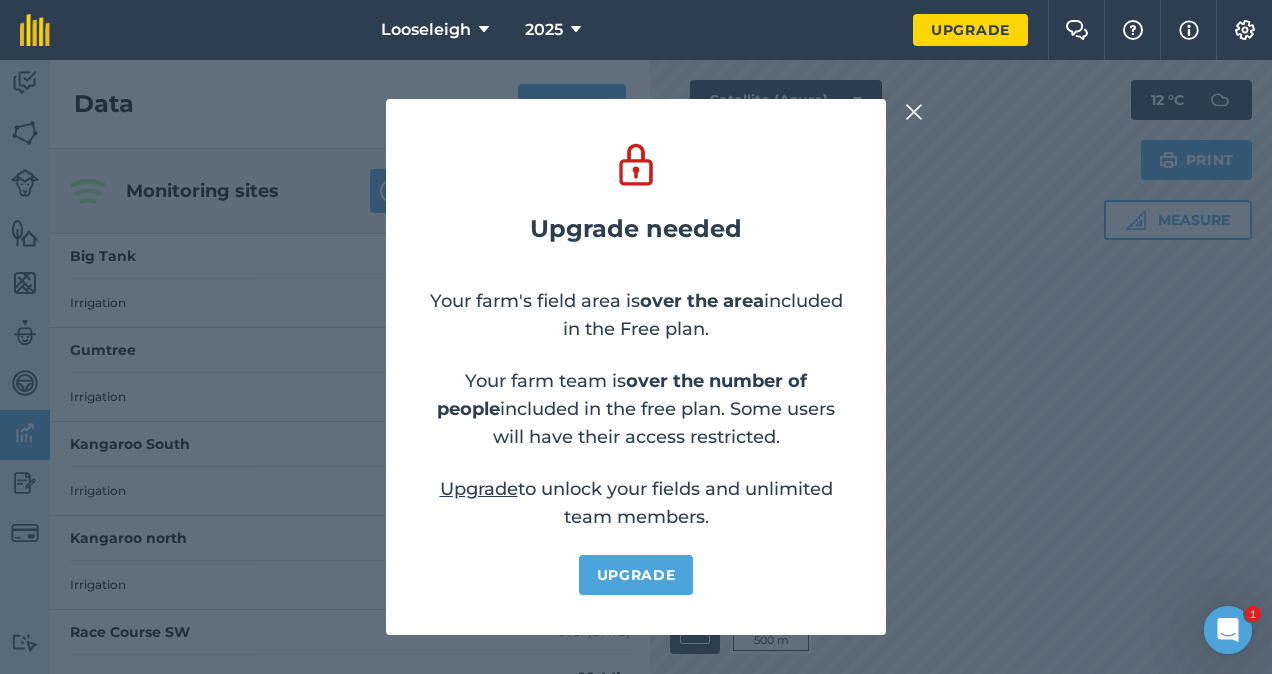 click at bounding box center (914, 112) 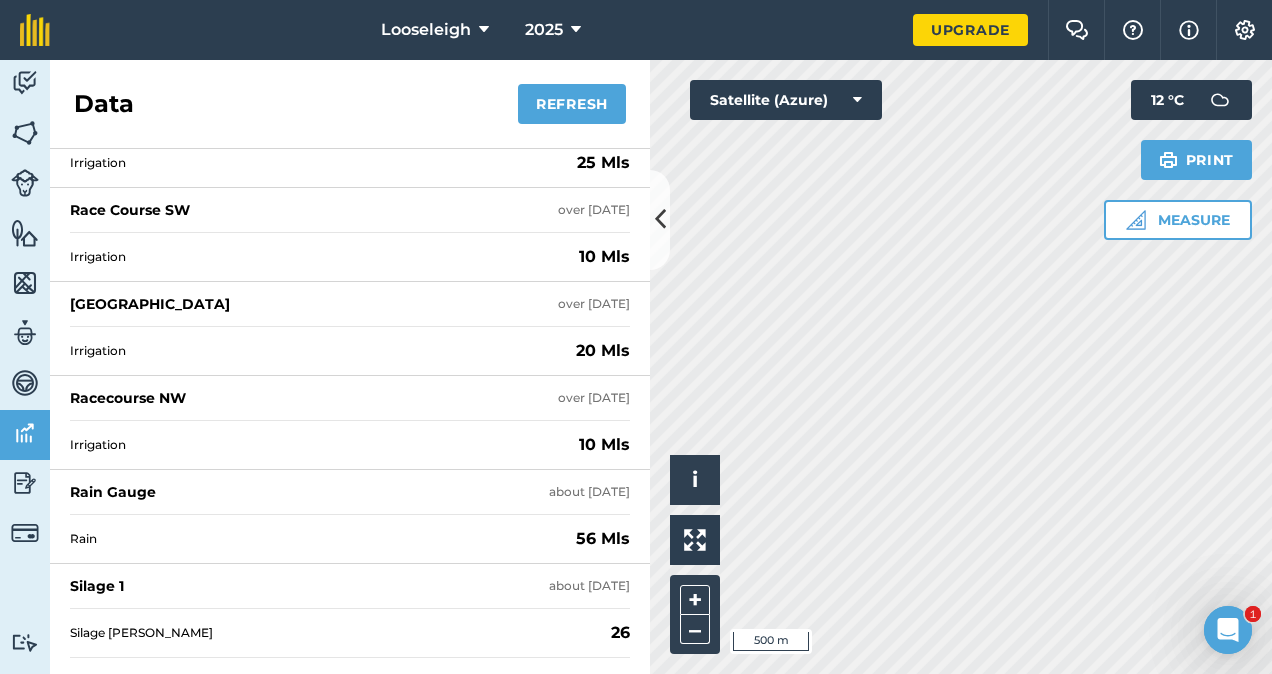 scroll, scrollTop: 728, scrollLeft: 0, axis: vertical 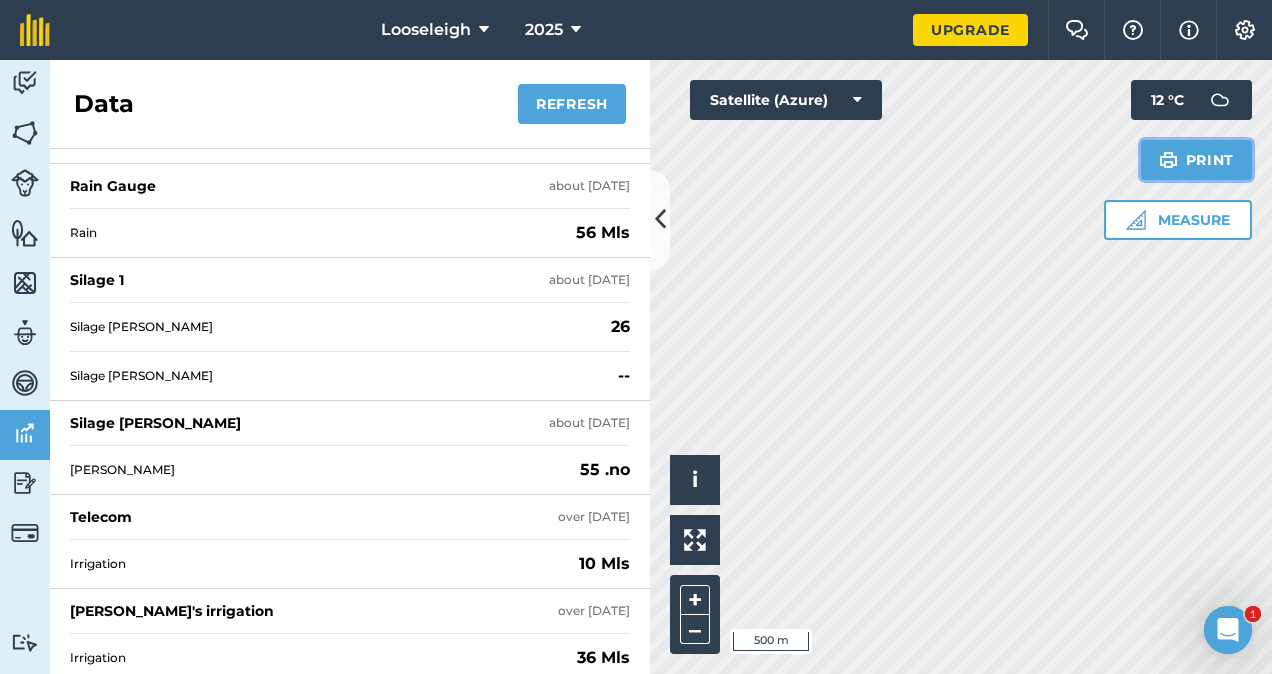 click on "Print" at bounding box center [1197, 160] 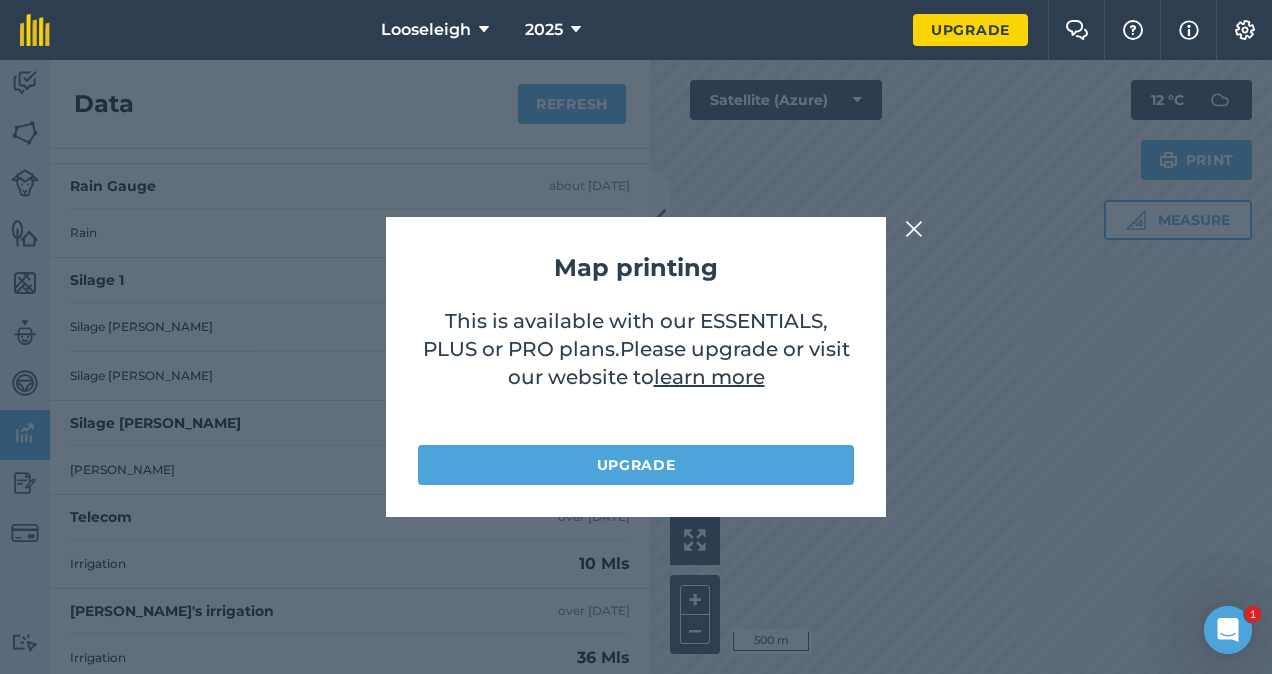 click at bounding box center [914, 229] 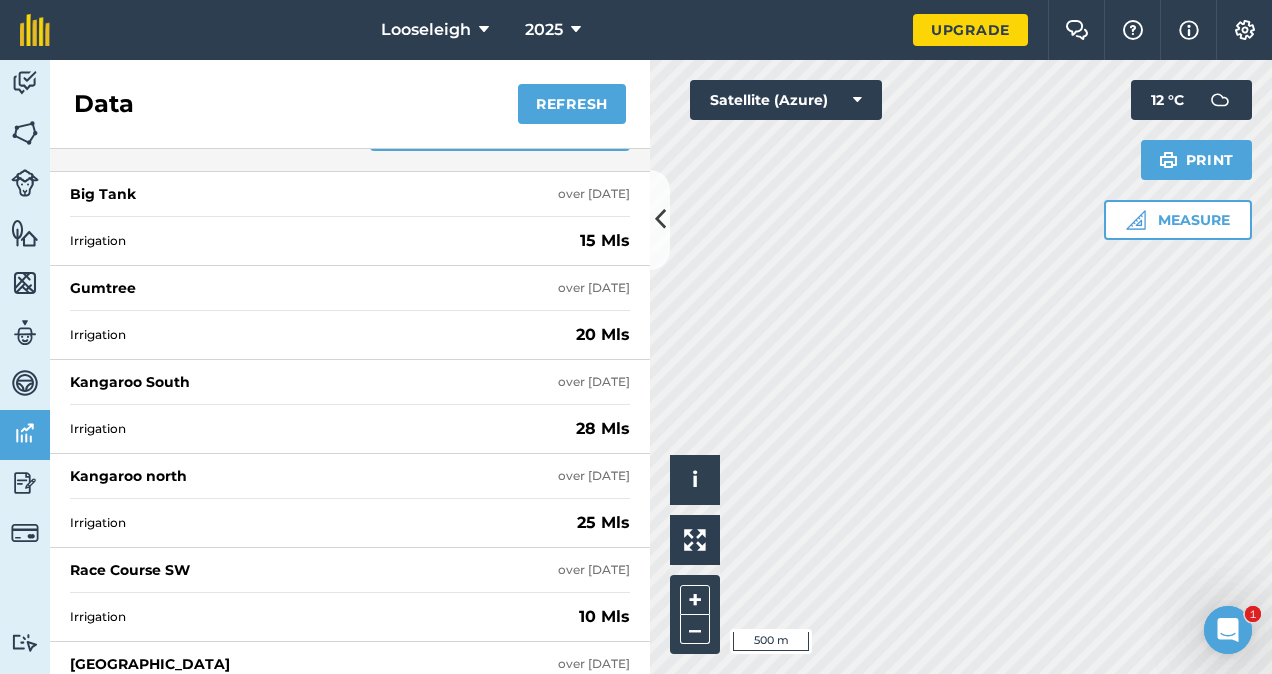 scroll, scrollTop: 0, scrollLeft: 0, axis: both 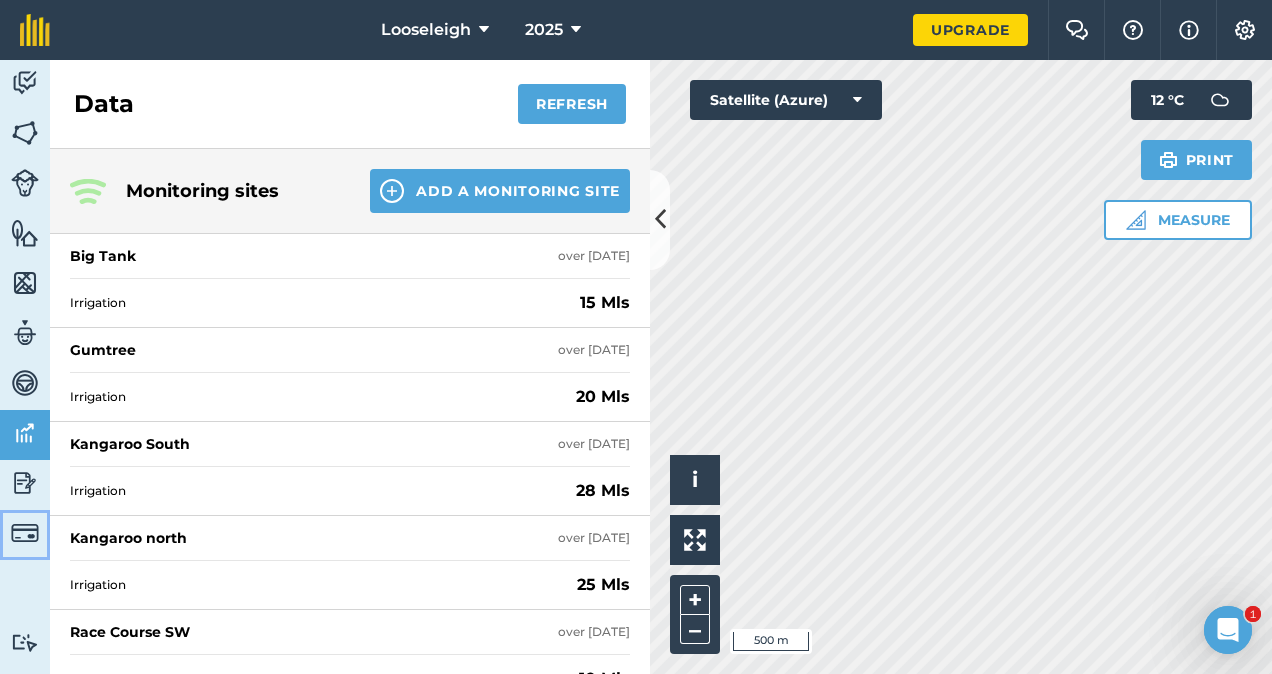click at bounding box center (25, 533) 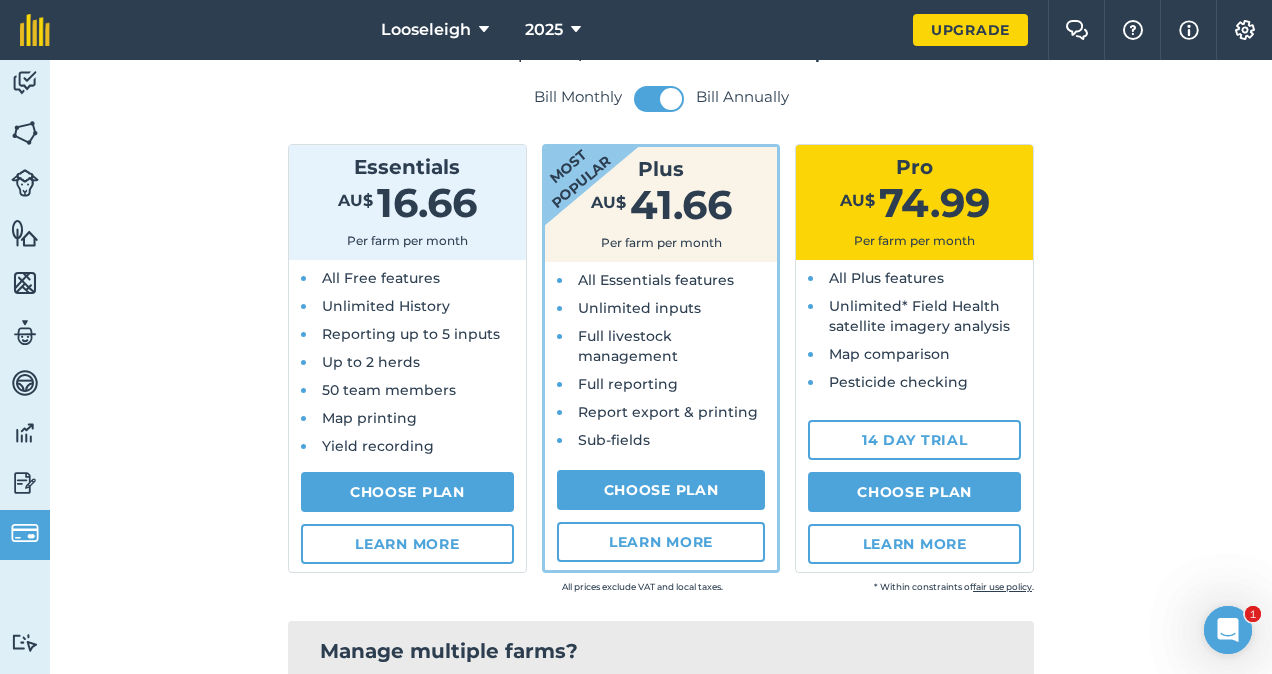 scroll, scrollTop: 0, scrollLeft: 0, axis: both 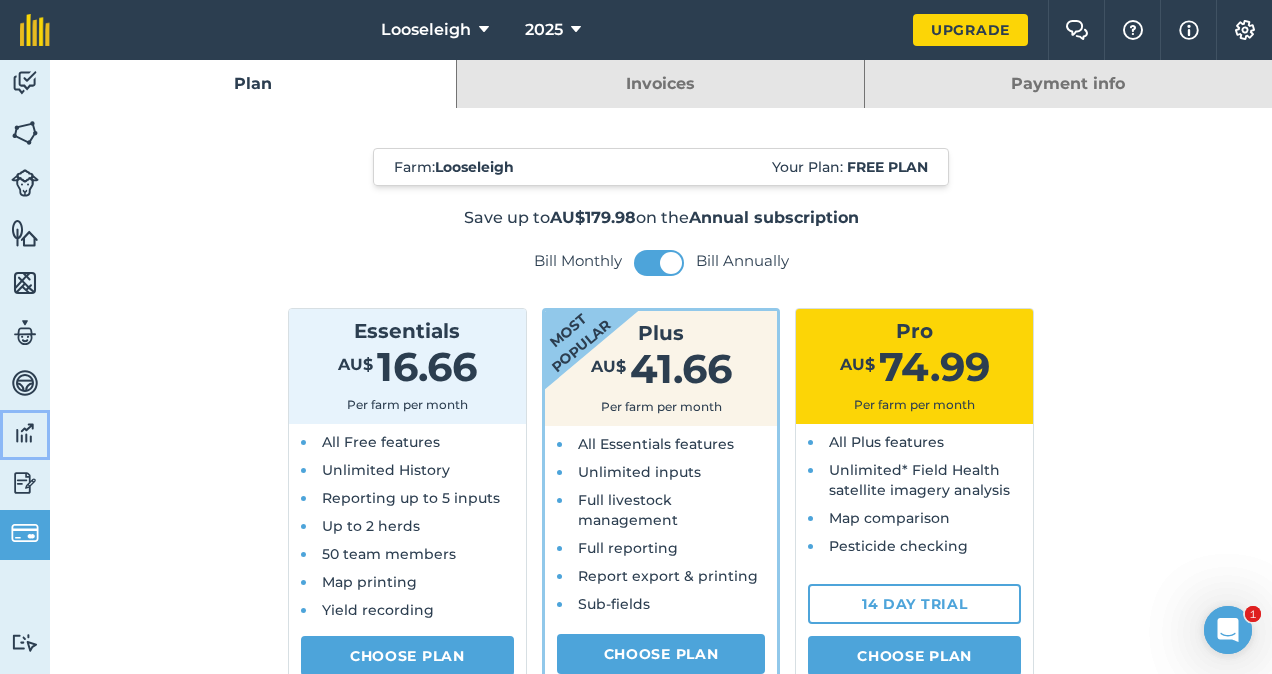 click at bounding box center (25, 433) 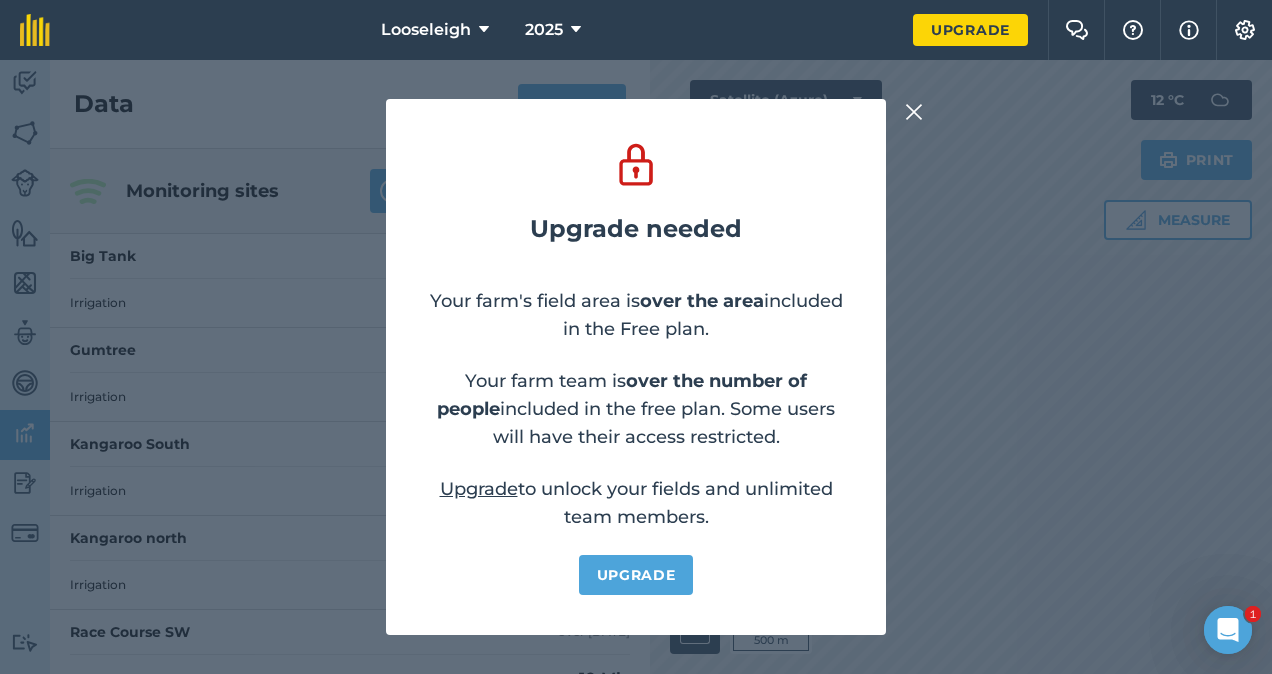 click on "Upgrade needed Your farm's field area is  over the area  included in the Free plan. Your farm team is  over the number of people  included in the free plan. Some users will have their access restricted. Upgrade  to unlock your fields and unlimited team members. Upgrade" at bounding box center (636, 367) 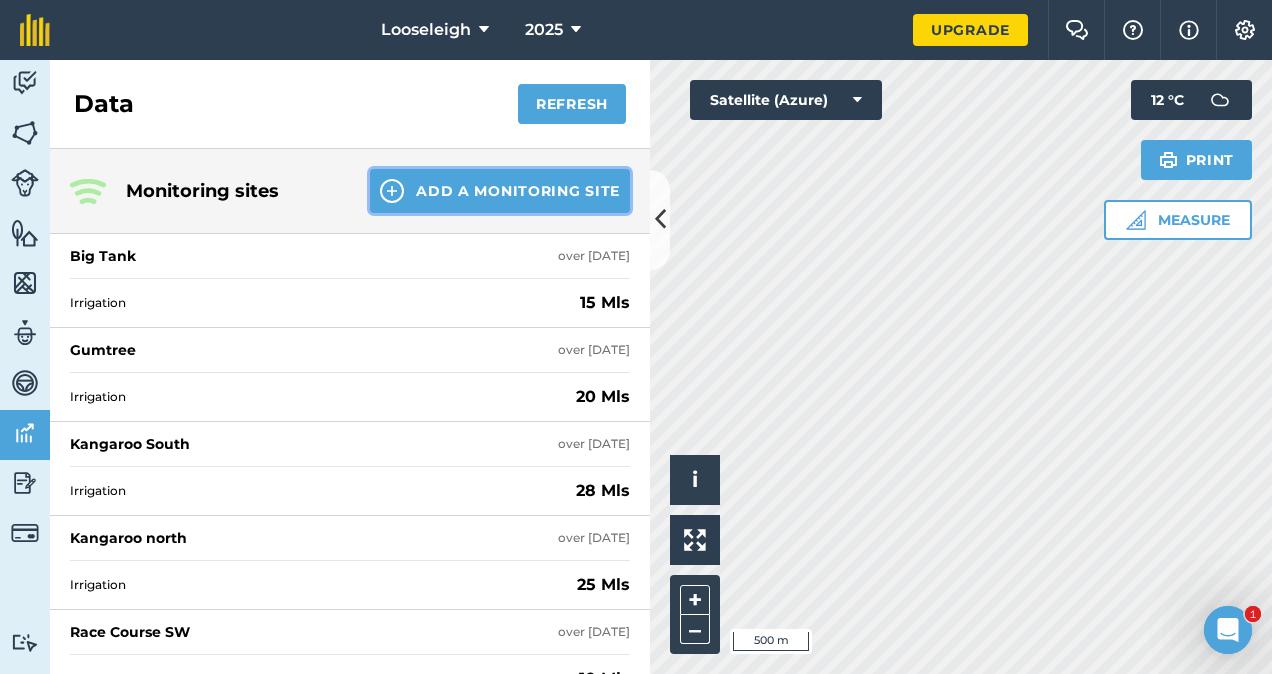 click on "Add a Monitoring Site" at bounding box center (500, 191) 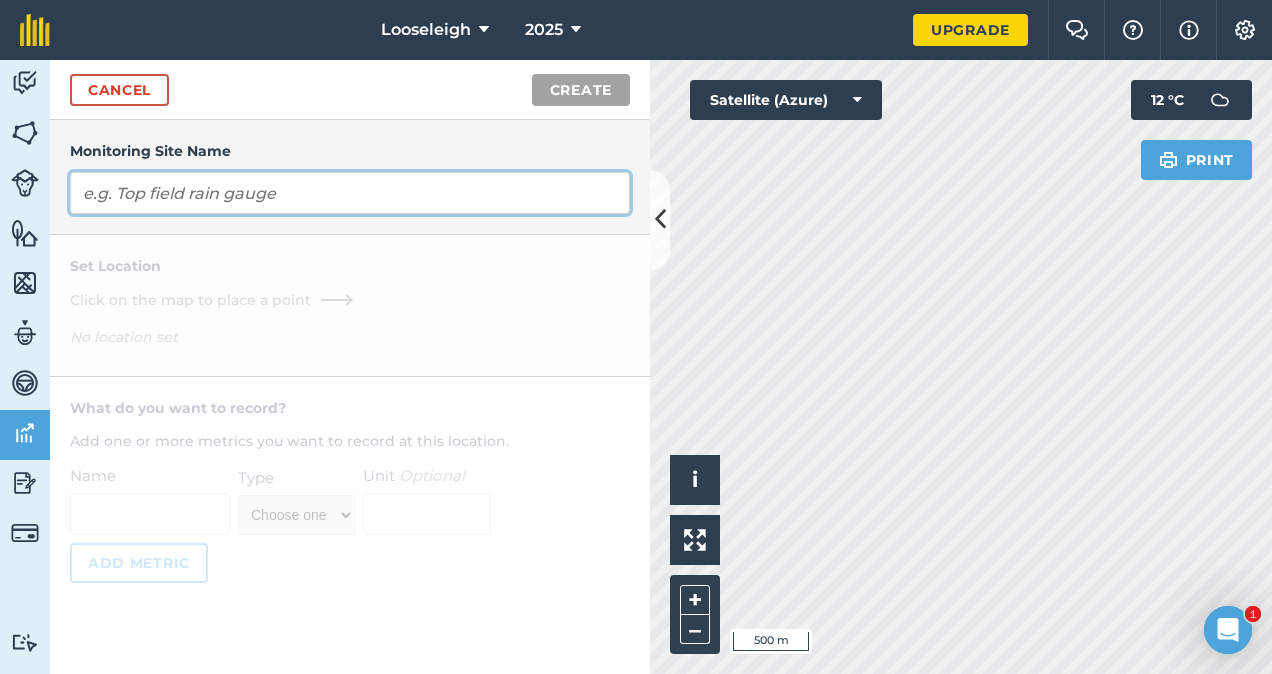 click at bounding box center (350, 193) 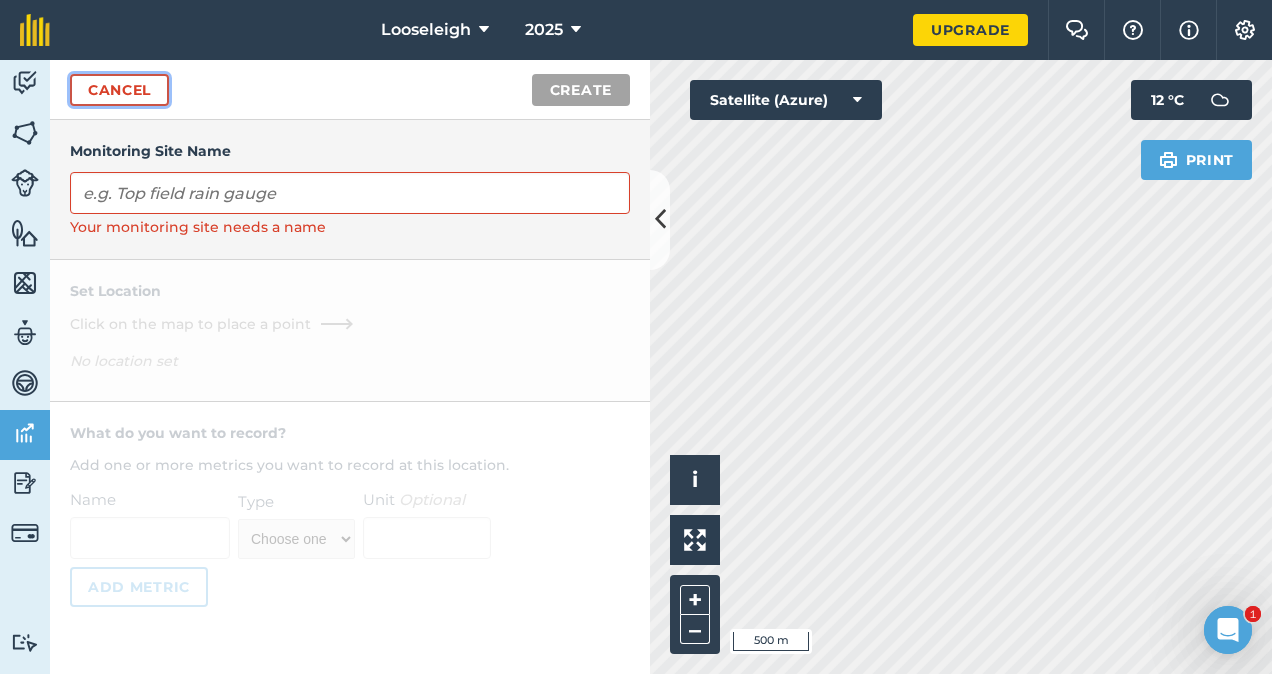 click on "Cancel" at bounding box center [119, 90] 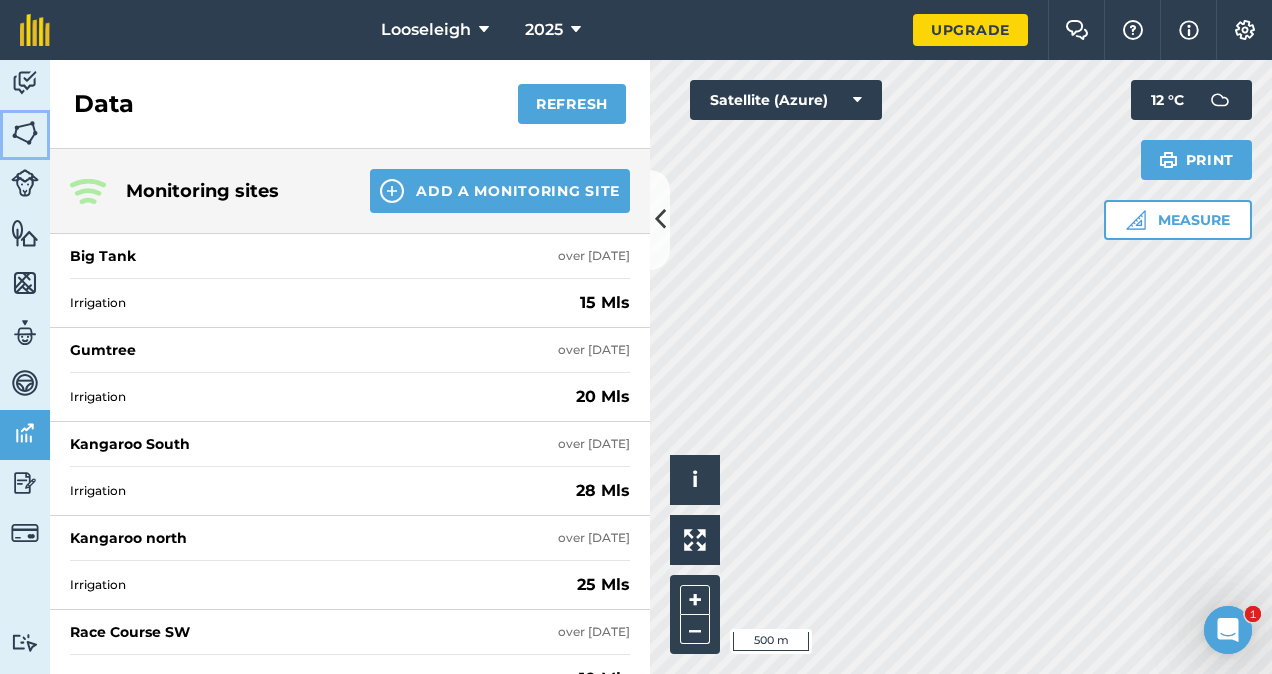click at bounding box center (25, 133) 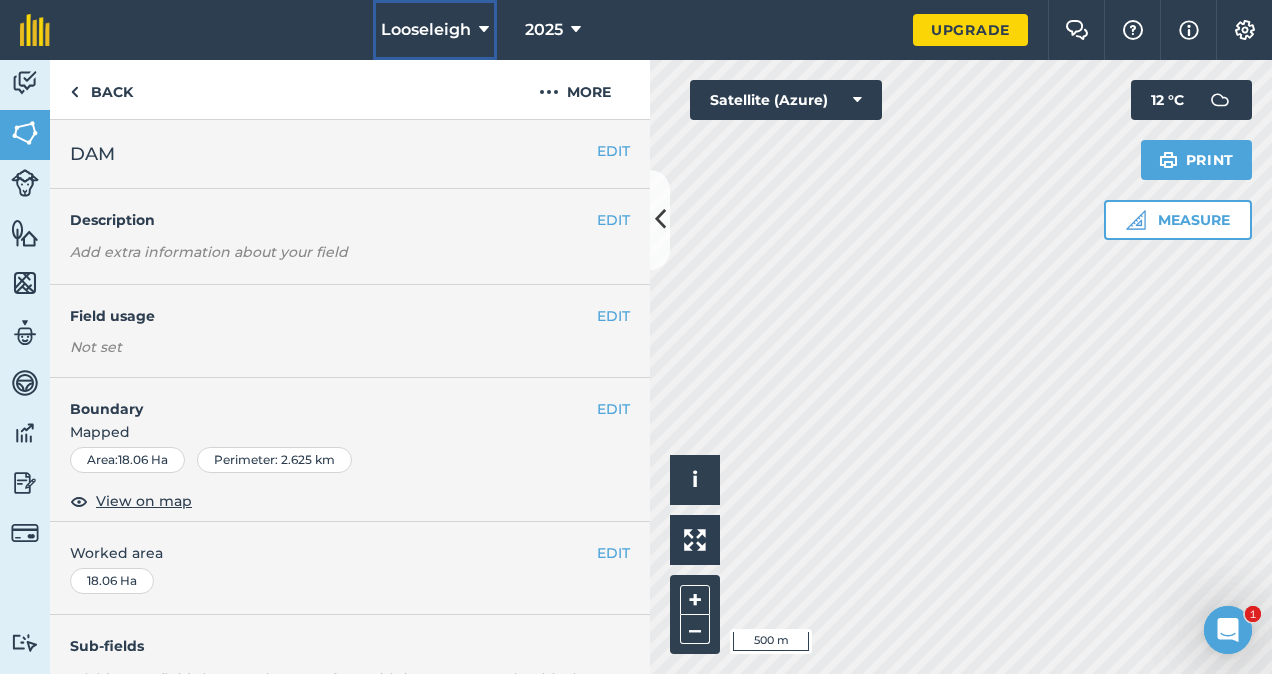 click on "Looseleigh" at bounding box center (426, 30) 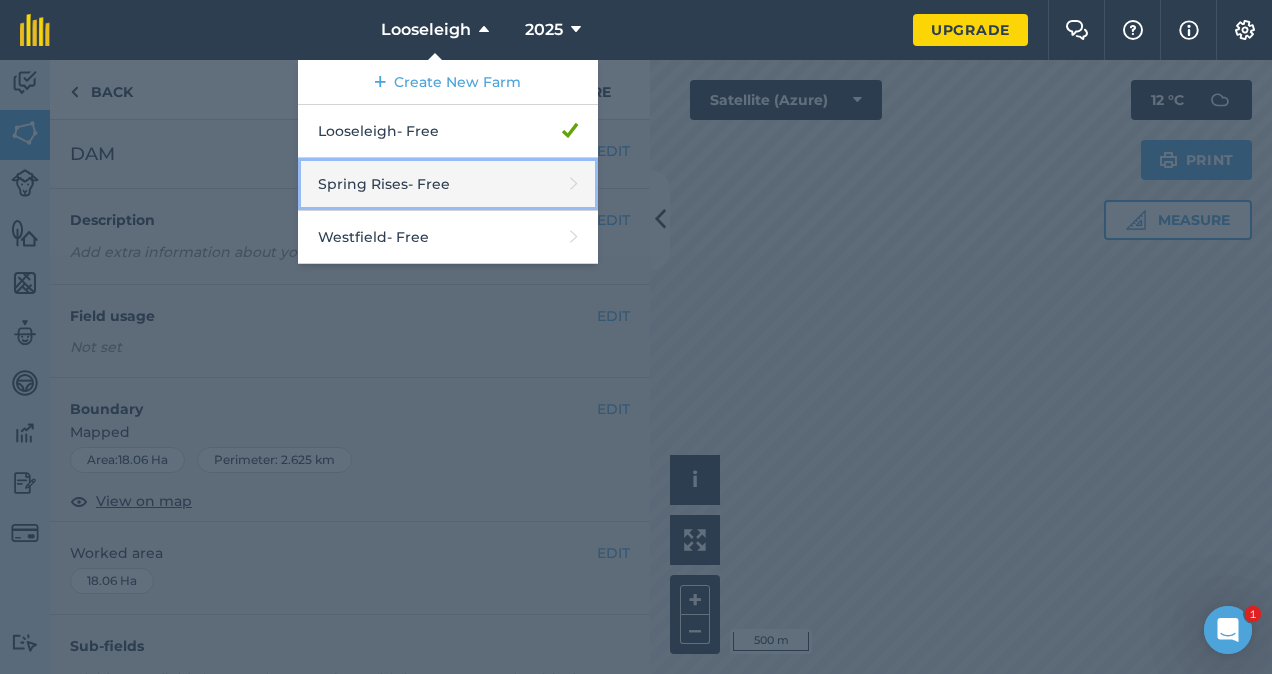 click on "Spring Rises  - Free" at bounding box center (448, 184) 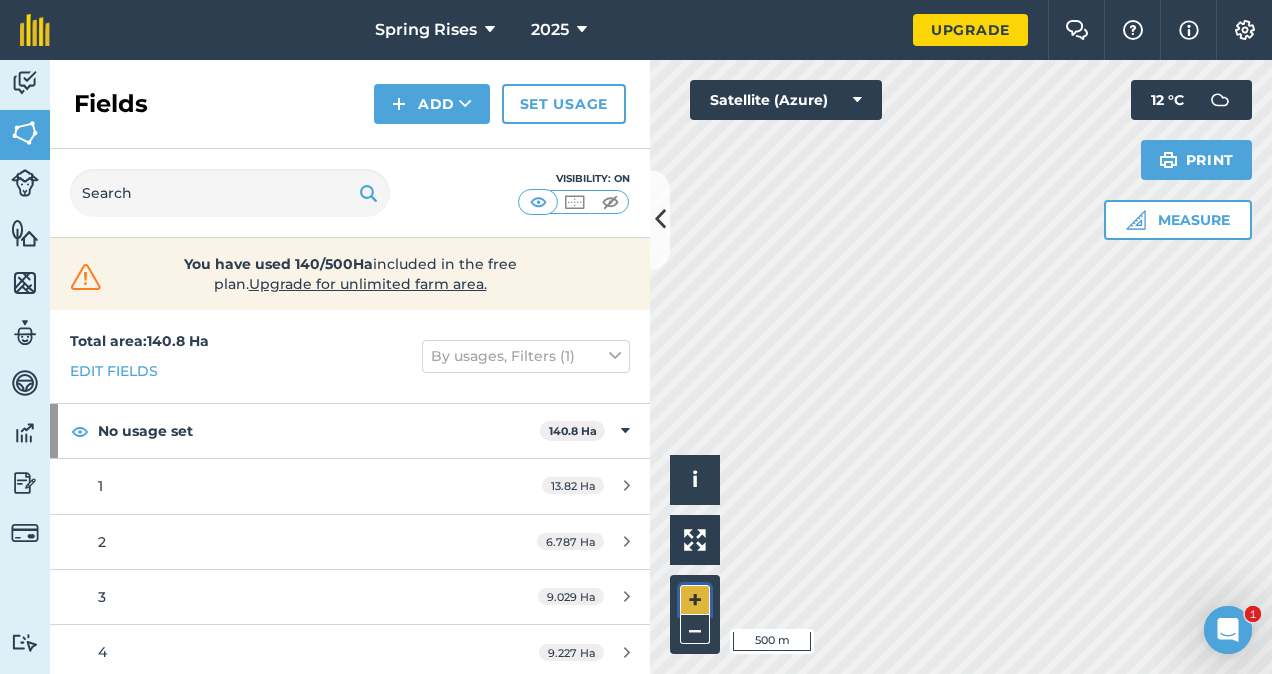 click on "+" at bounding box center (695, 600) 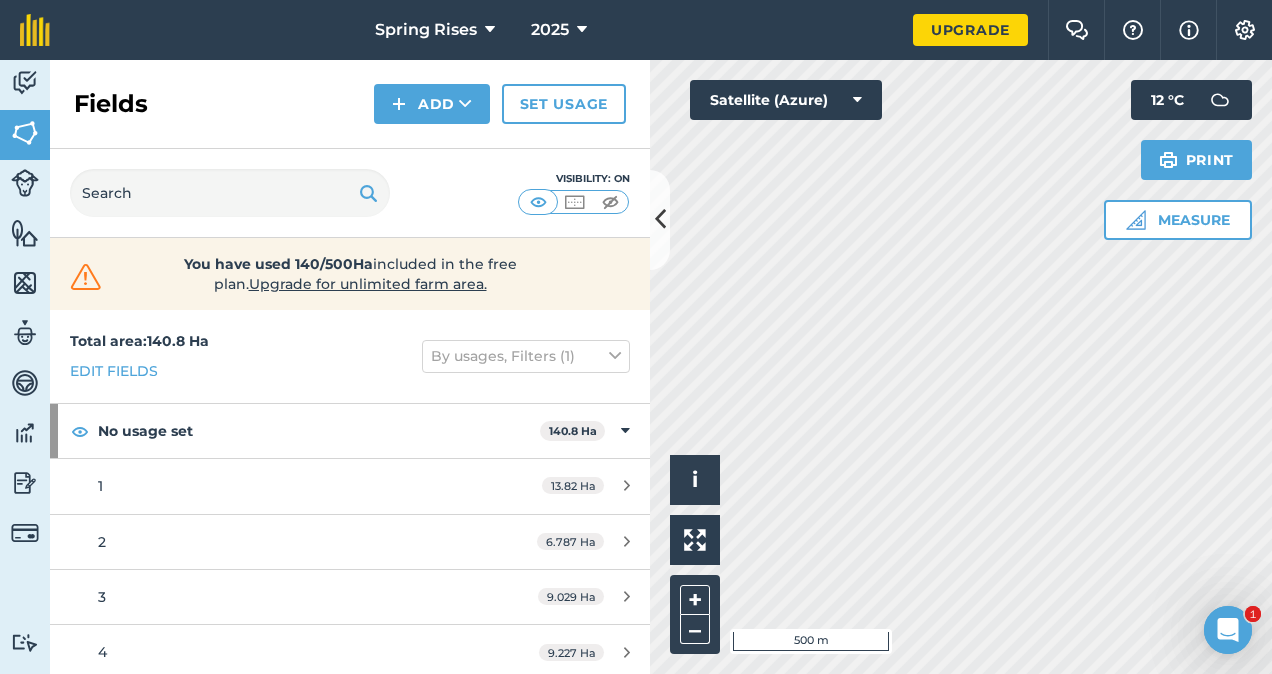 click on "Spring Rises 2025 Upgrade Farm Chat Help Info Settings Map printing is not available on our free plan Please upgrade to our Essentials, Plus or Pro plan to access this feature. Activity Fields Livestock Features Maps Team Vehicles Data Reporting Billing Tutorials Tutorials Fields   Add   Set usage Visibility: On You have used 140/500Ha  included in the free plan .  Upgrade for unlimited farm area. Total area :  140.8   Ha Edit fields By usages, Filters (1) No usage set 140.8   Ha 1 13.82   Ha 2 6.787   Ha 3 9.029   Ha 4 9.227   Ha 5 9.388   Ha 6 12.25   Ha 7 9.33   Ha 8 12.49   Ha 9 17.16   Ha A 4.536   Ha B 7.508   Ha C 6.299   Ha Corner 1.268   Ha D 4.246   Ha E 5.518   Ha F 5.665   Ha G 6.251   Ha Hello i © 2025 TomTom, Microsoft 500 m + – Satellite (Azure) Measure Print 12   ° C
1 1" at bounding box center [636, 337] 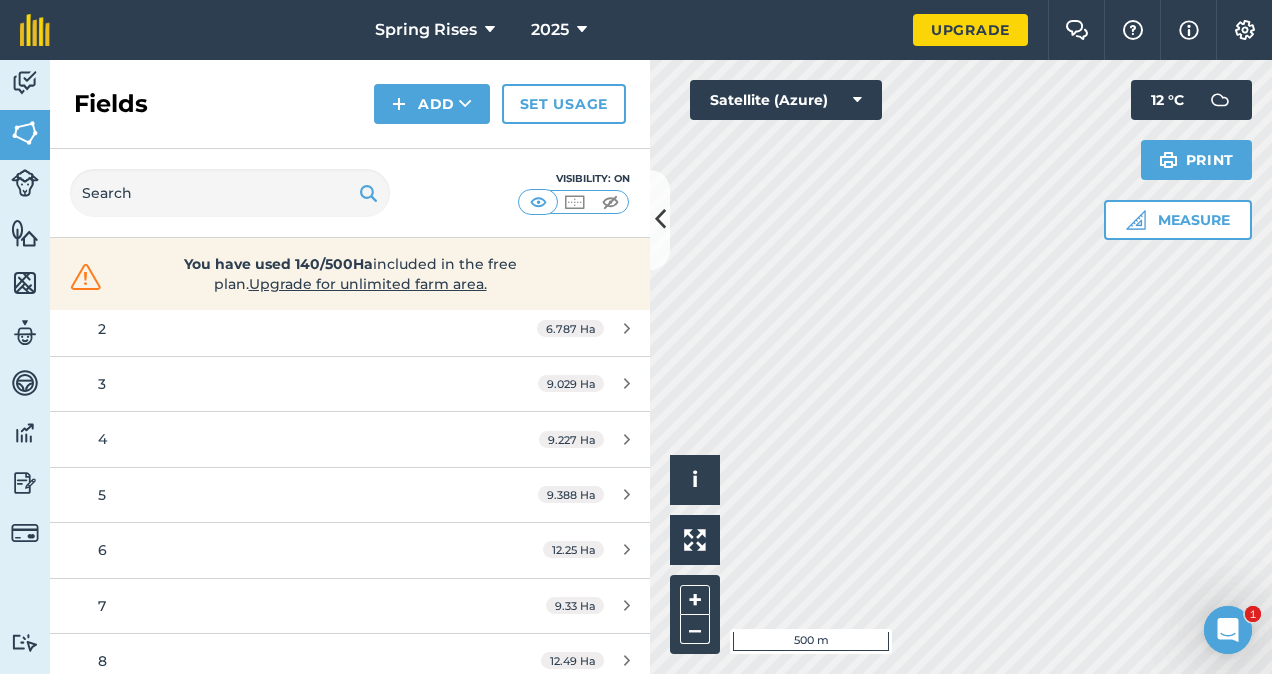 scroll, scrollTop: 0, scrollLeft: 0, axis: both 